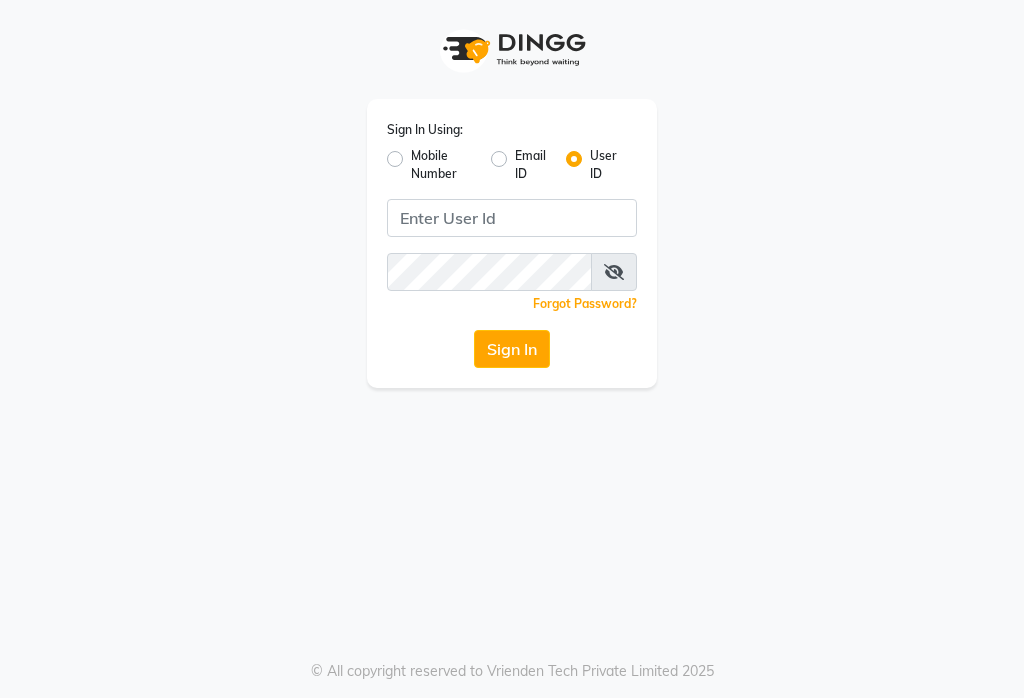 scroll, scrollTop: 0, scrollLeft: 0, axis: both 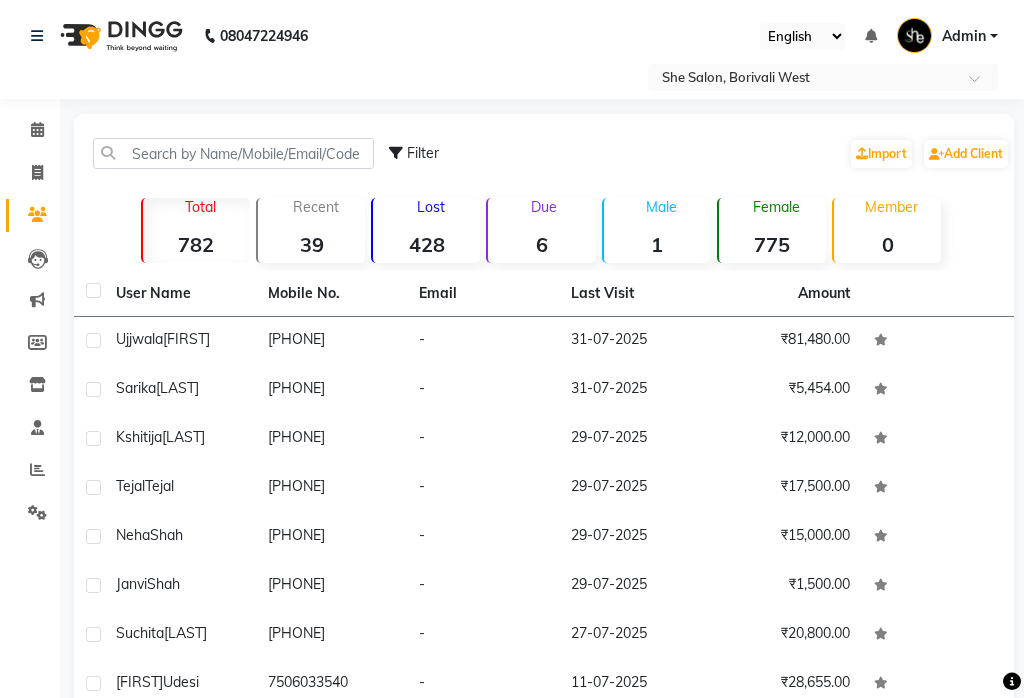 select on "en" 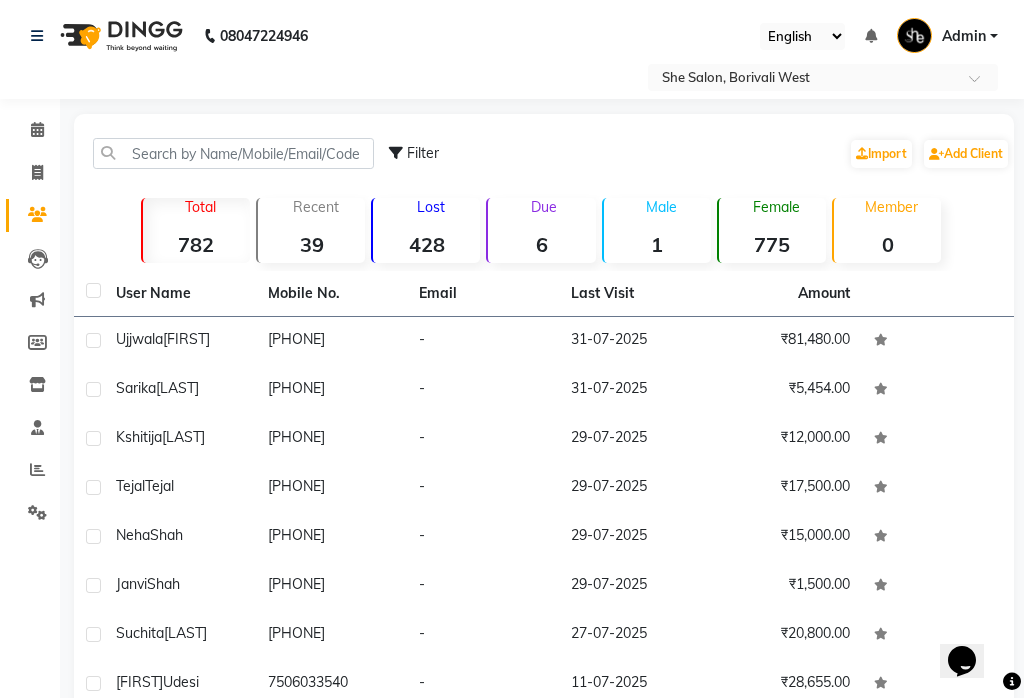 scroll, scrollTop: 0, scrollLeft: 0, axis: both 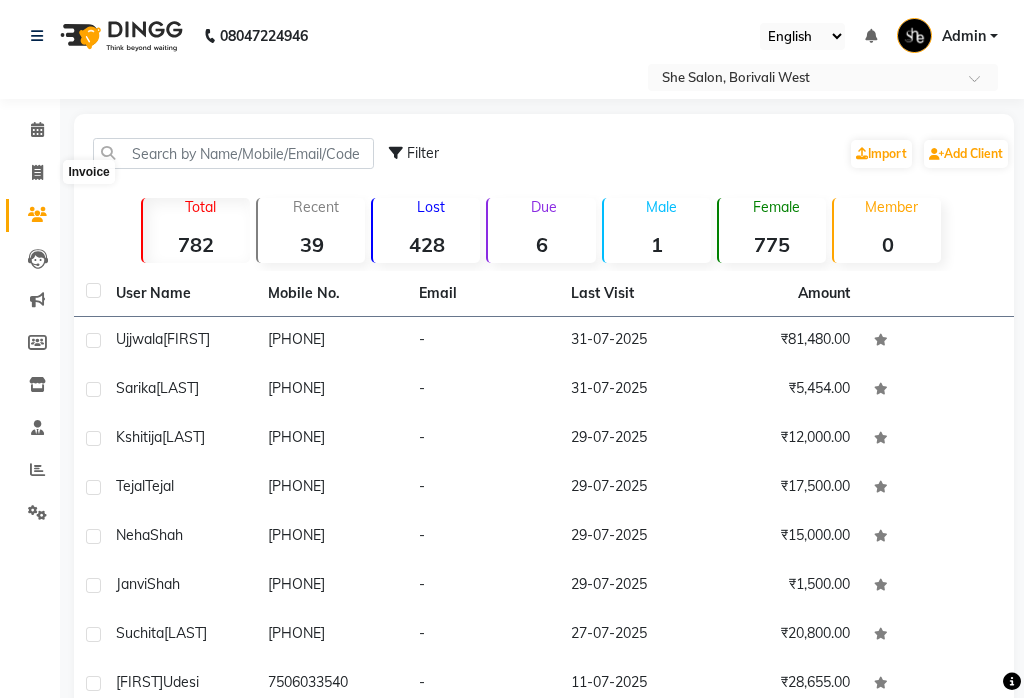 click 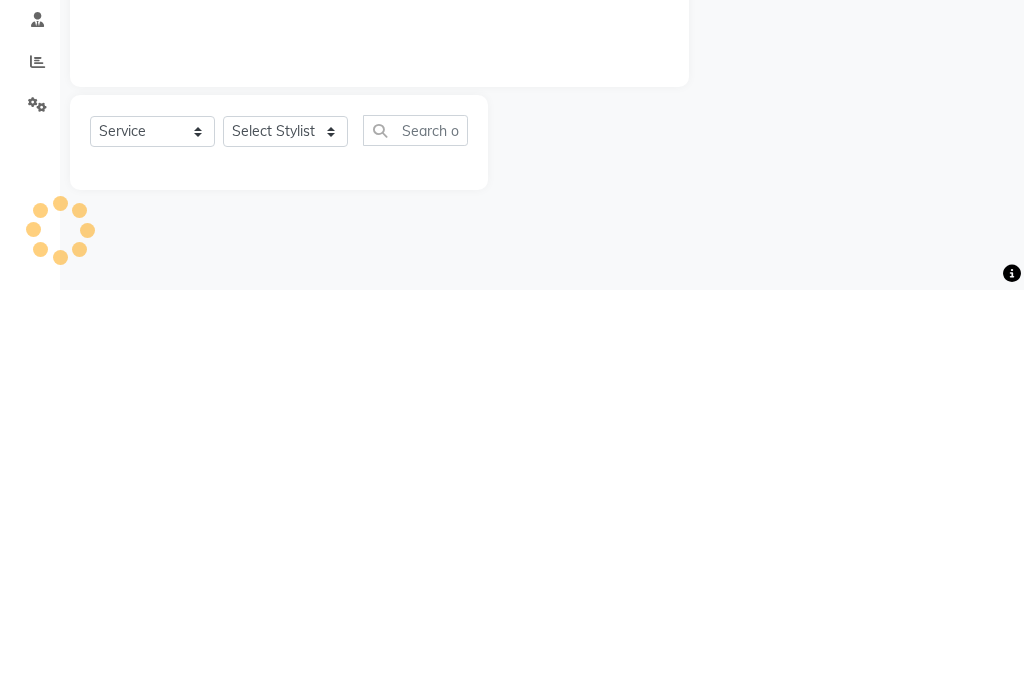 type on "0072" 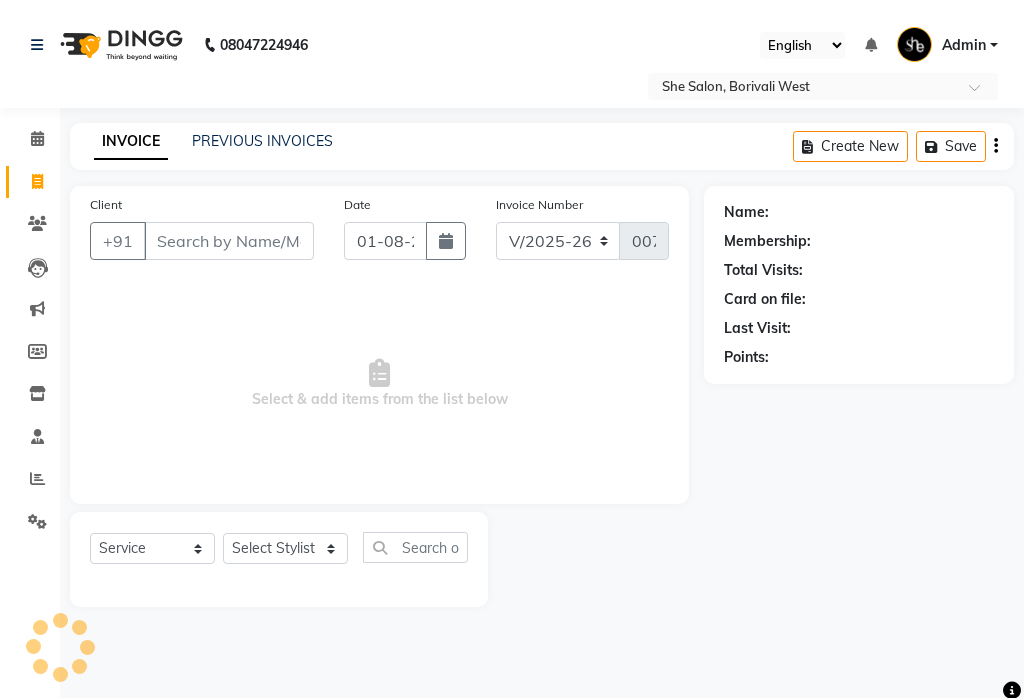 select on "32355" 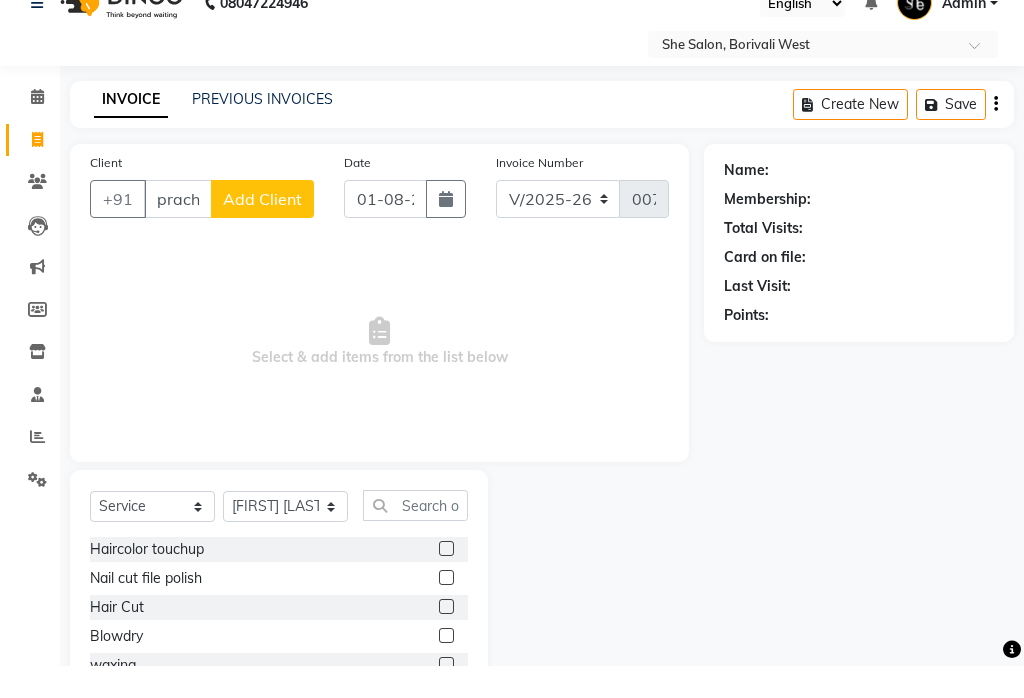 type on "prachi" 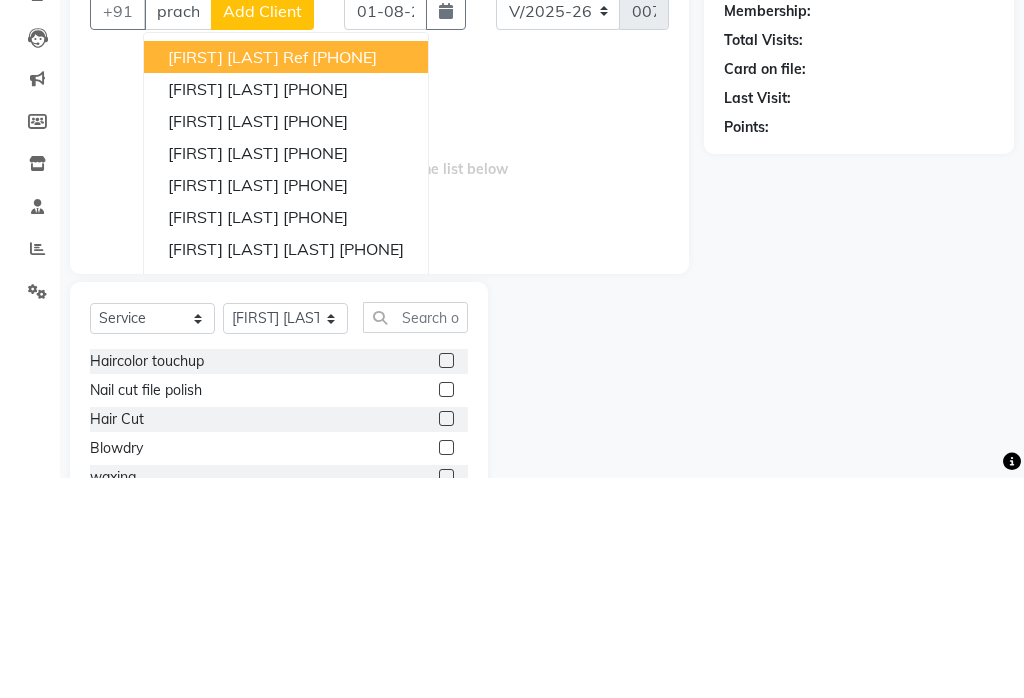 scroll, scrollTop: 99, scrollLeft: 0, axis: vertical 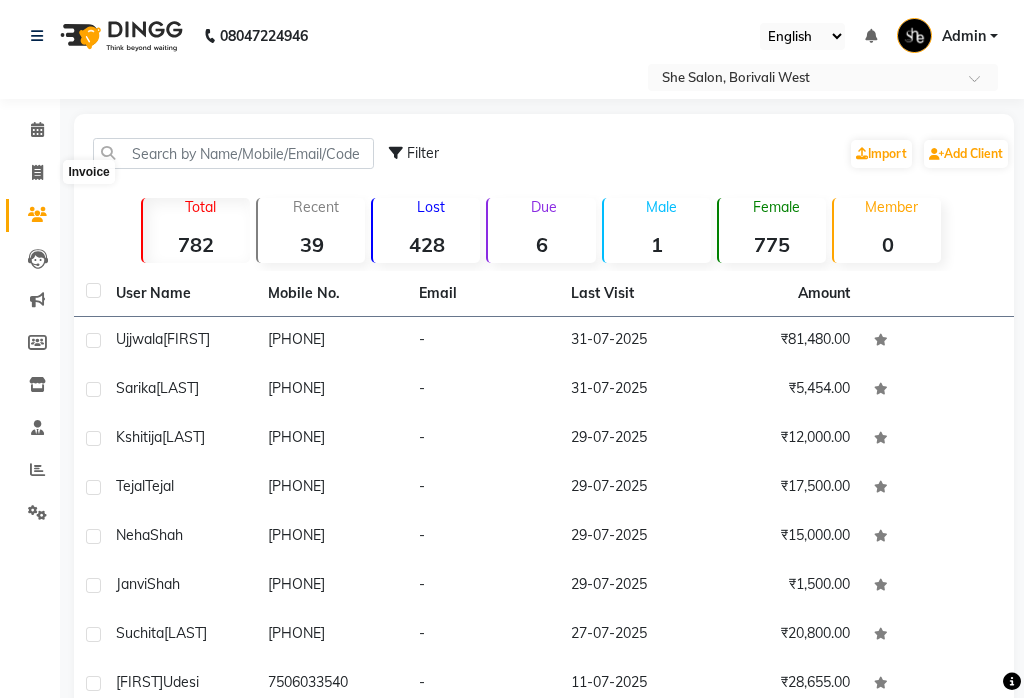 click 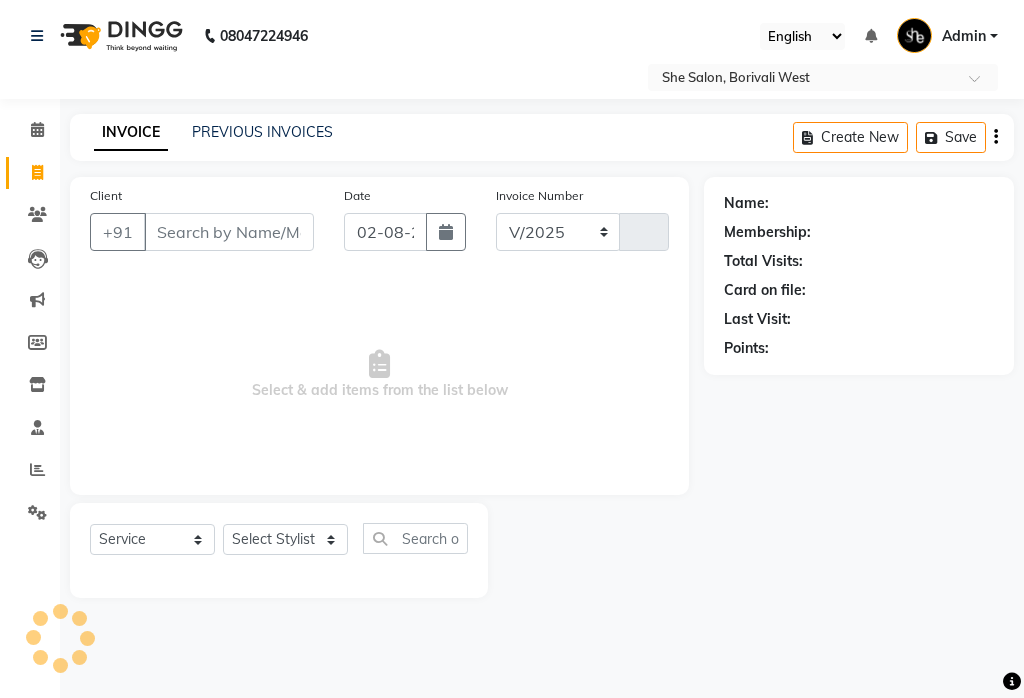 select on "5115" 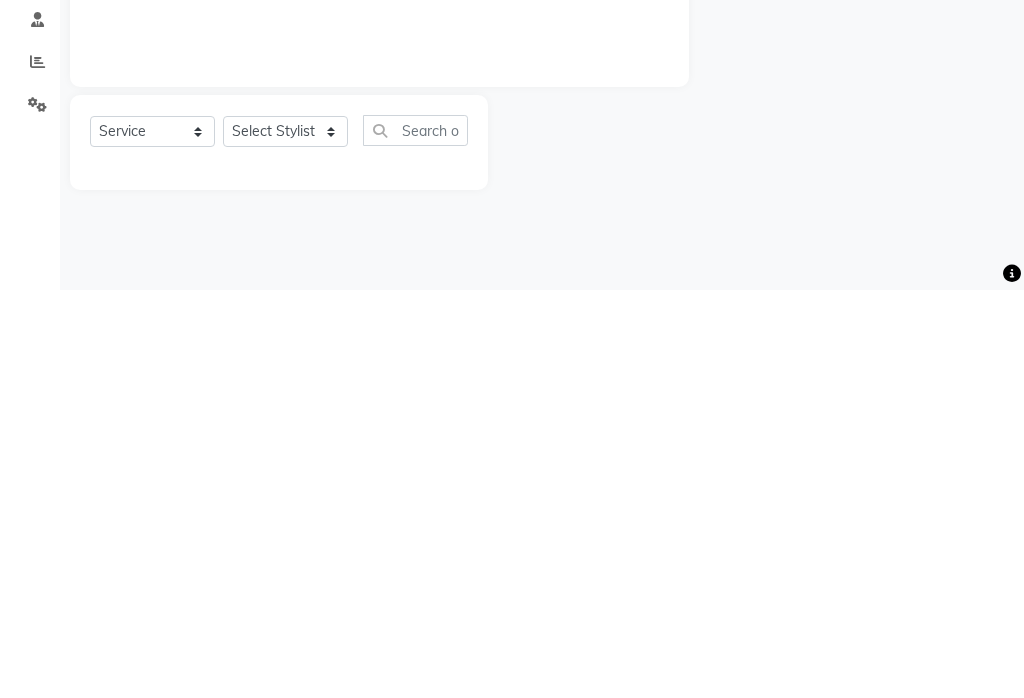 select on "32355" 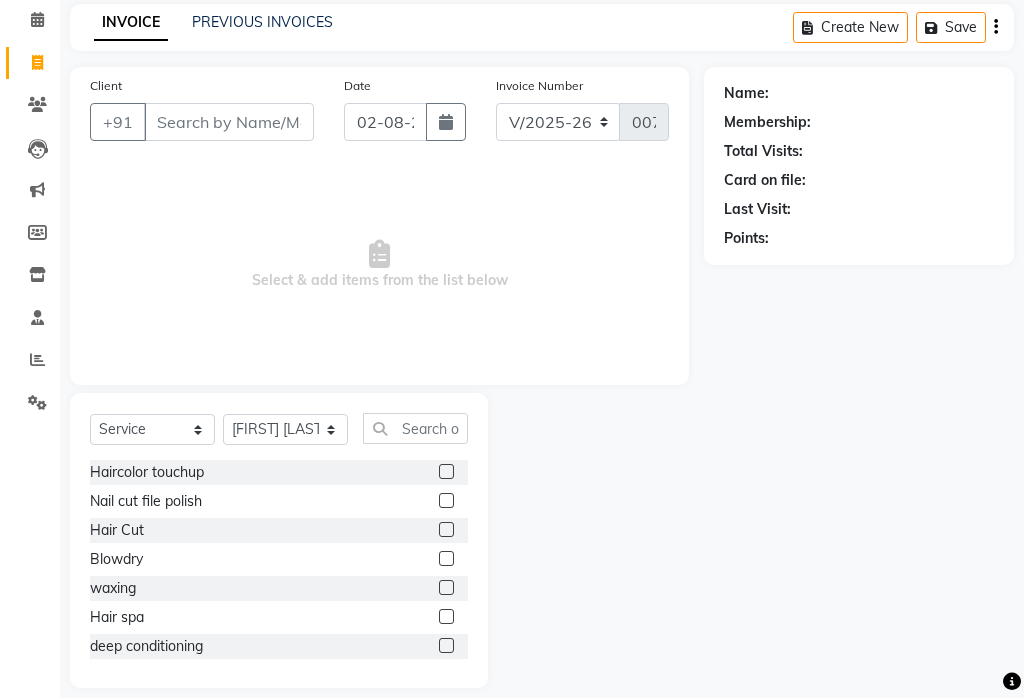 scroll, scrollTop: 0, scrollLeft: 0, axis: both 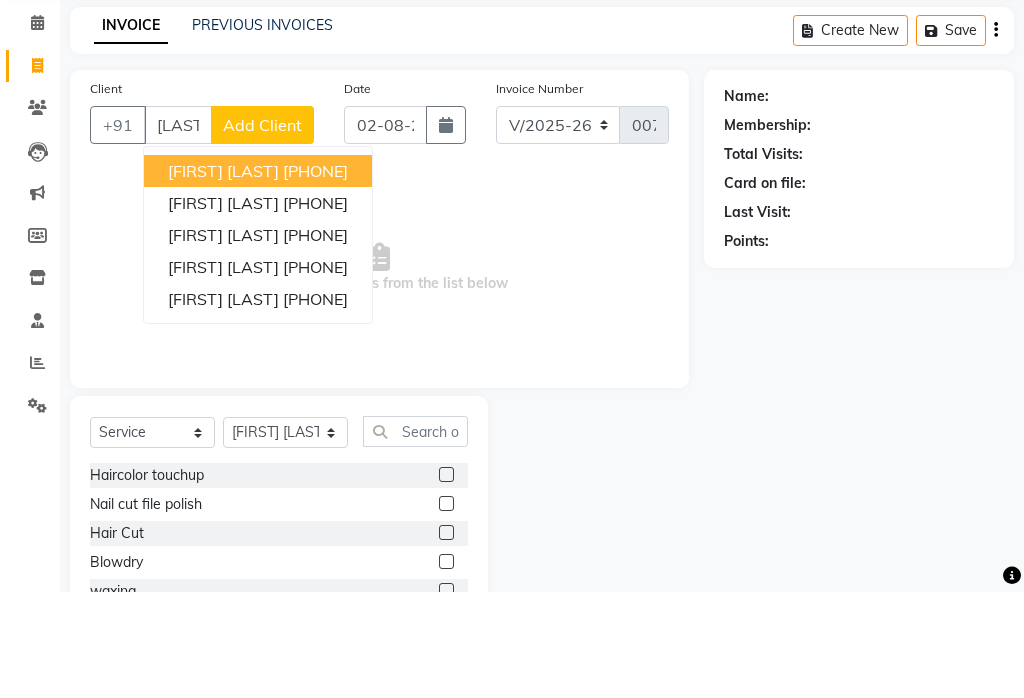 type on "[LAST]" 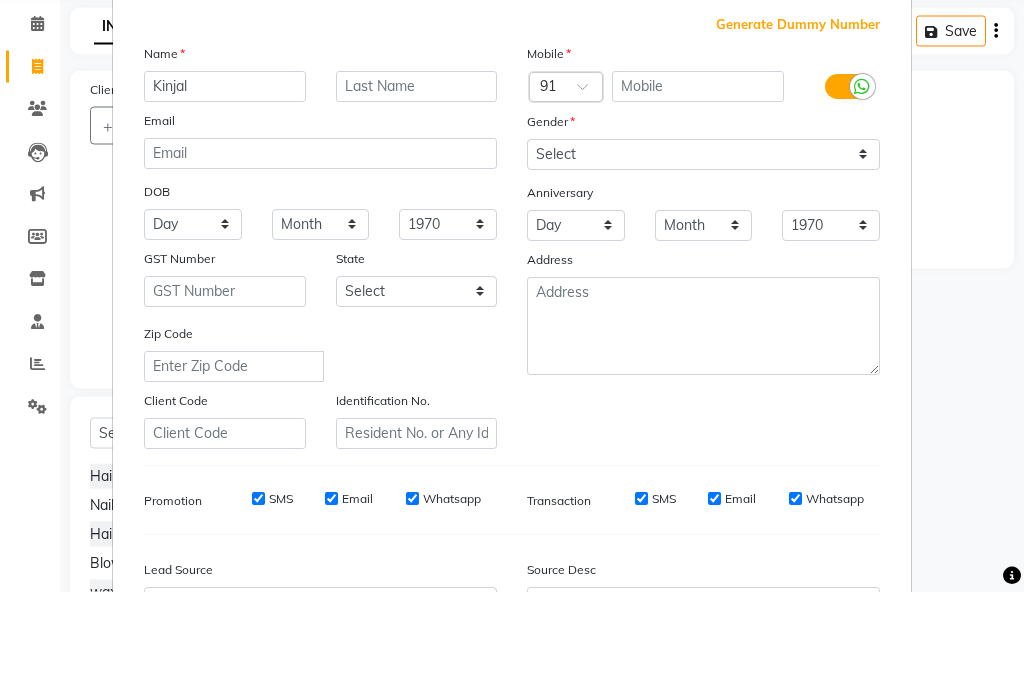 type on "Kinjal" 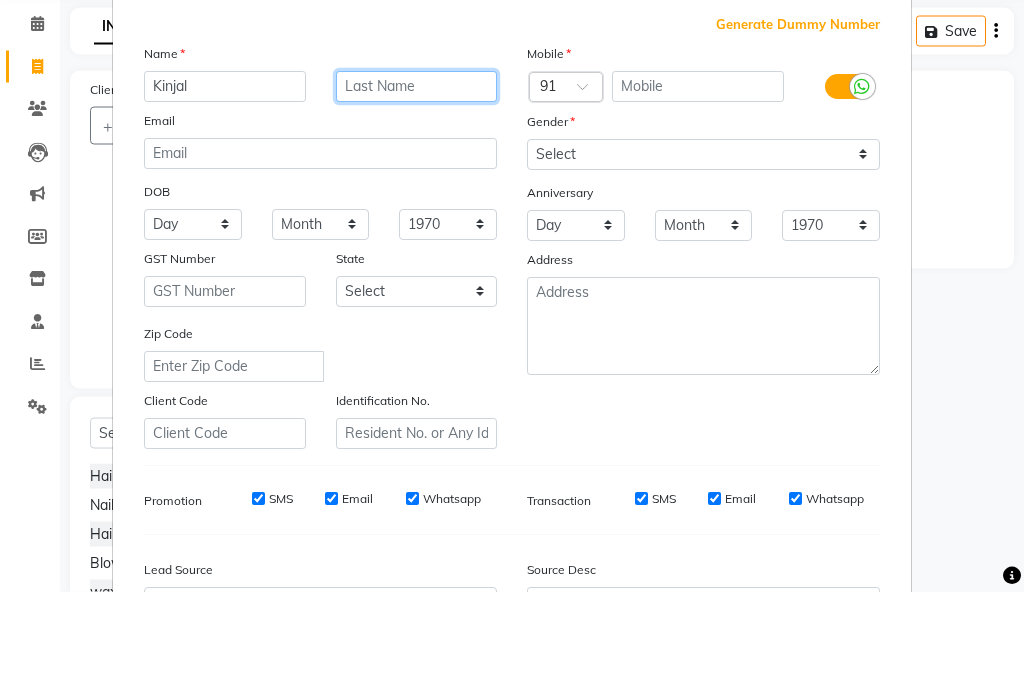 click at bounding box center [417, 193] 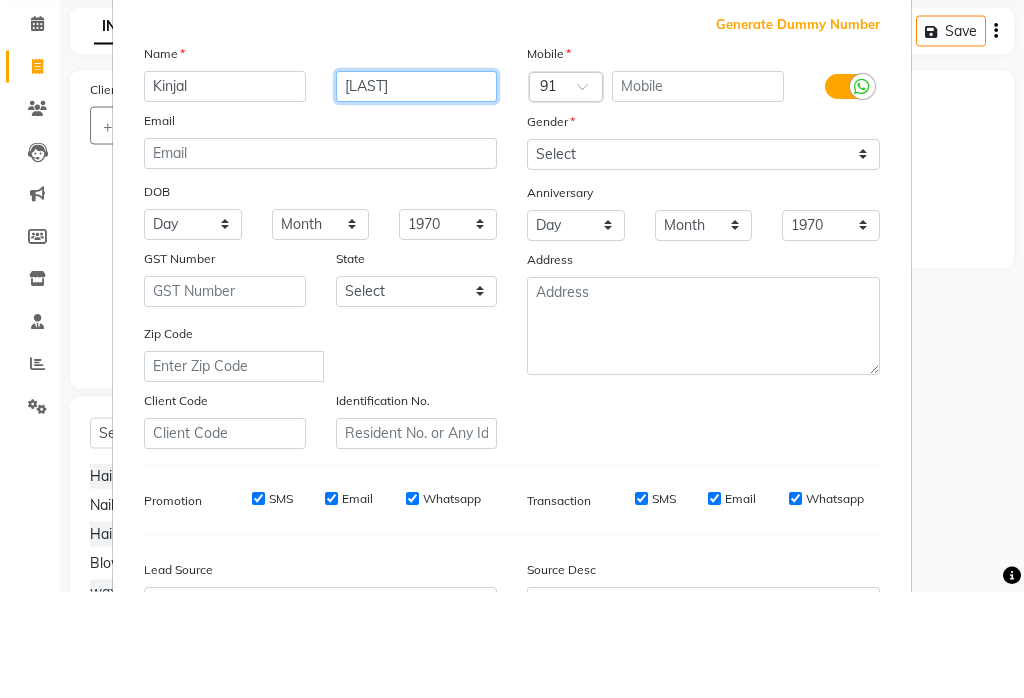 type on "[LAST]" 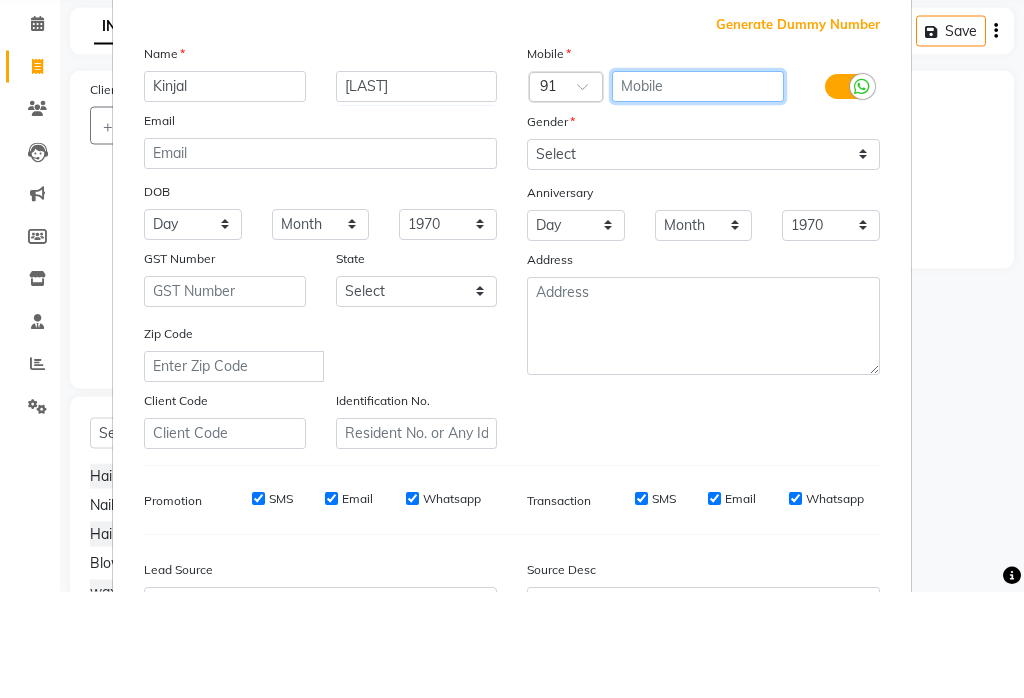 click at bounding box center (698, 193) 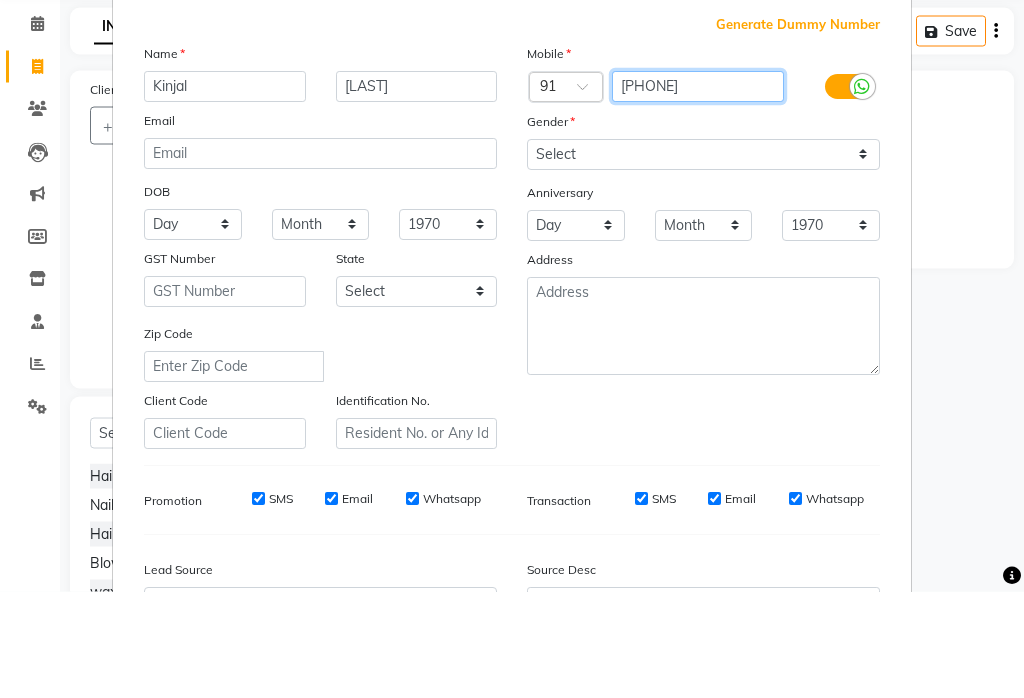 type on "[PHONE]" 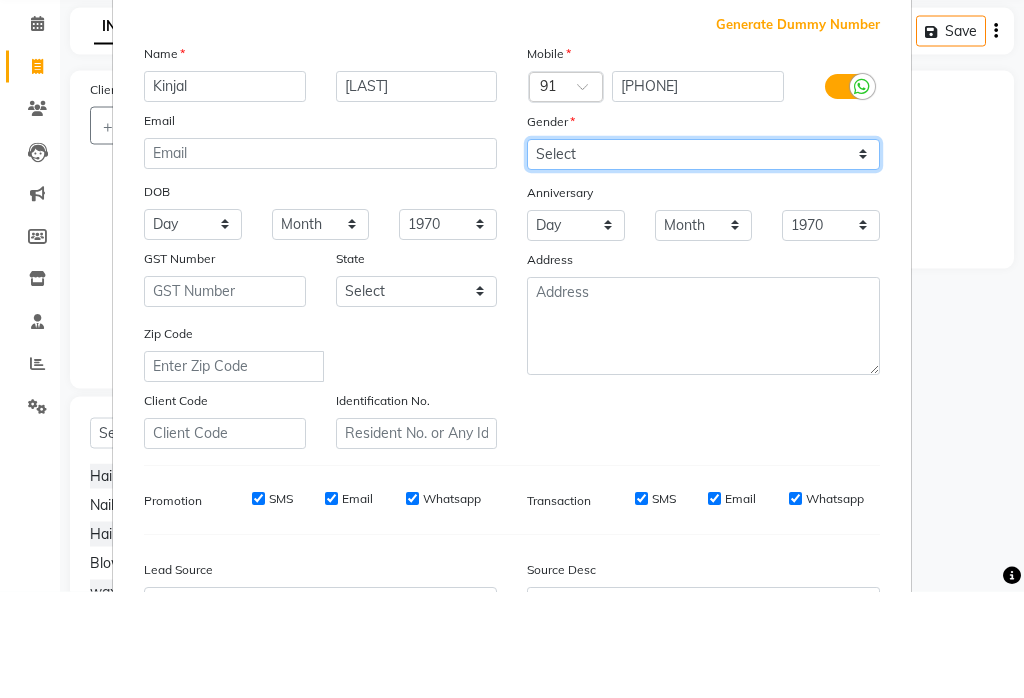 click on "Select Male Female Other Prefer Not To Say" at bounding box center [703, 261] 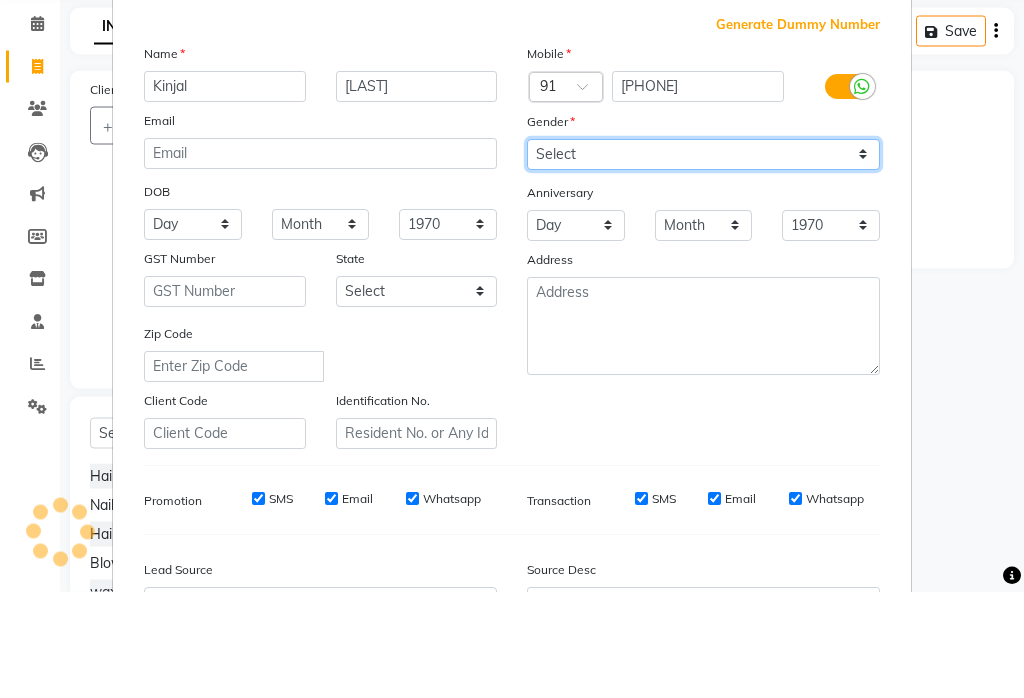 scroll, scrollTop: 107, scrollLeft: 0, axis: vertical 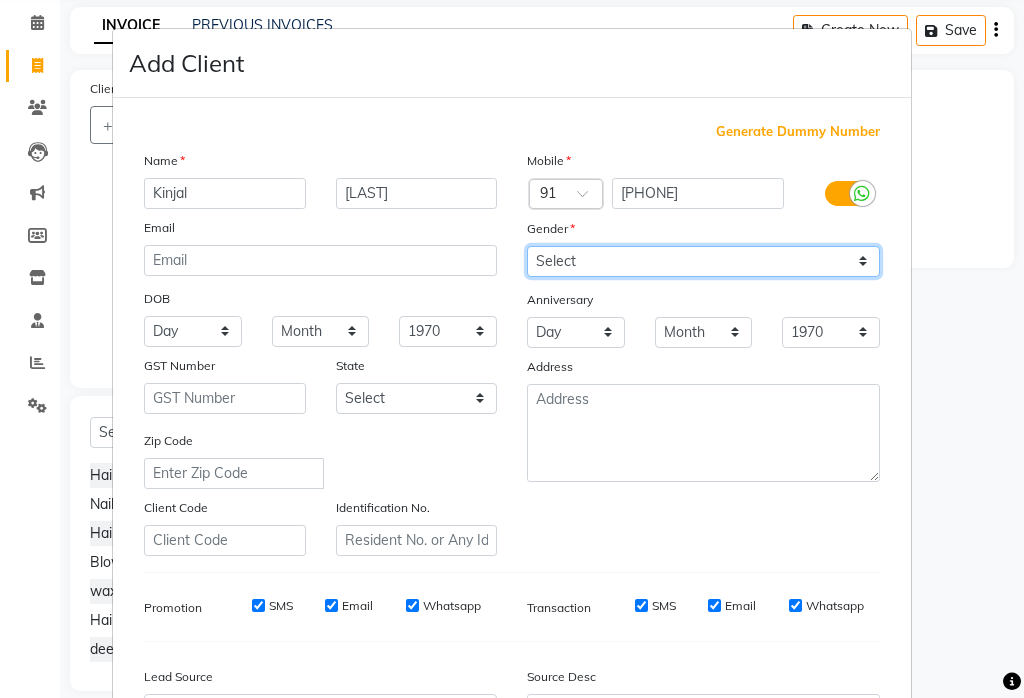 select on "female" 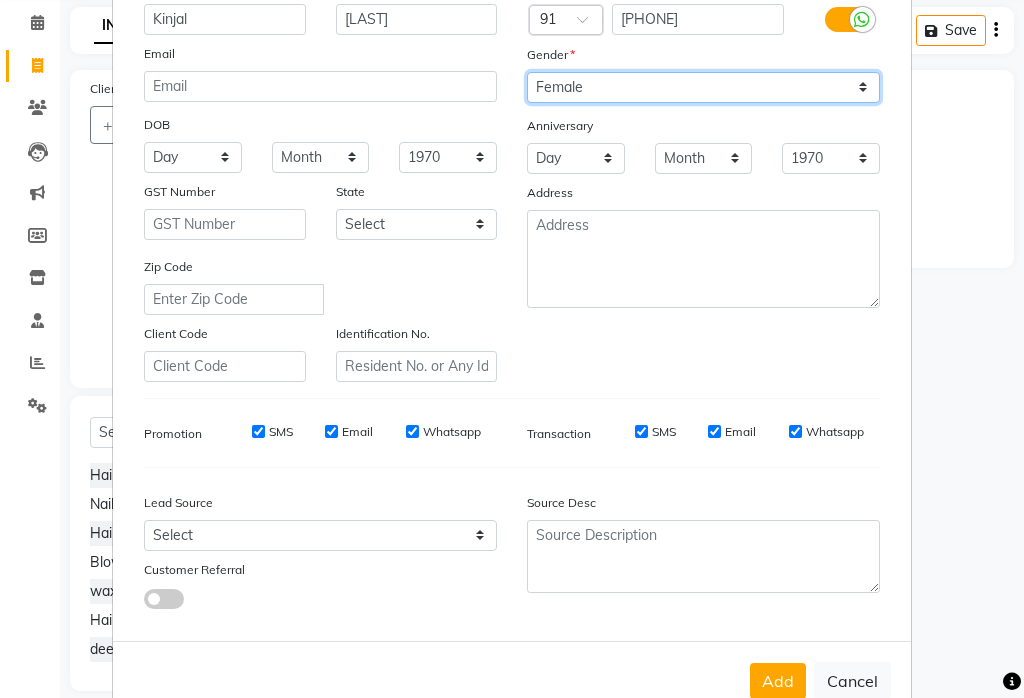 scroll, scrollTop: 199, scrollLeft: 0, axis: vertical 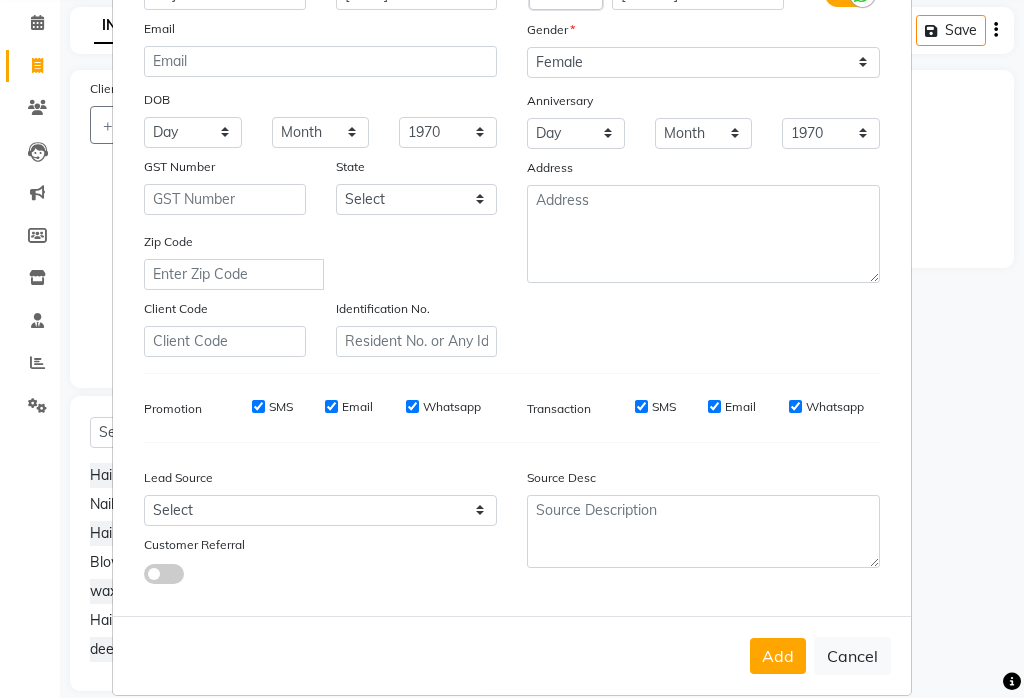 click on "Add" at bounding box center [778, 656] 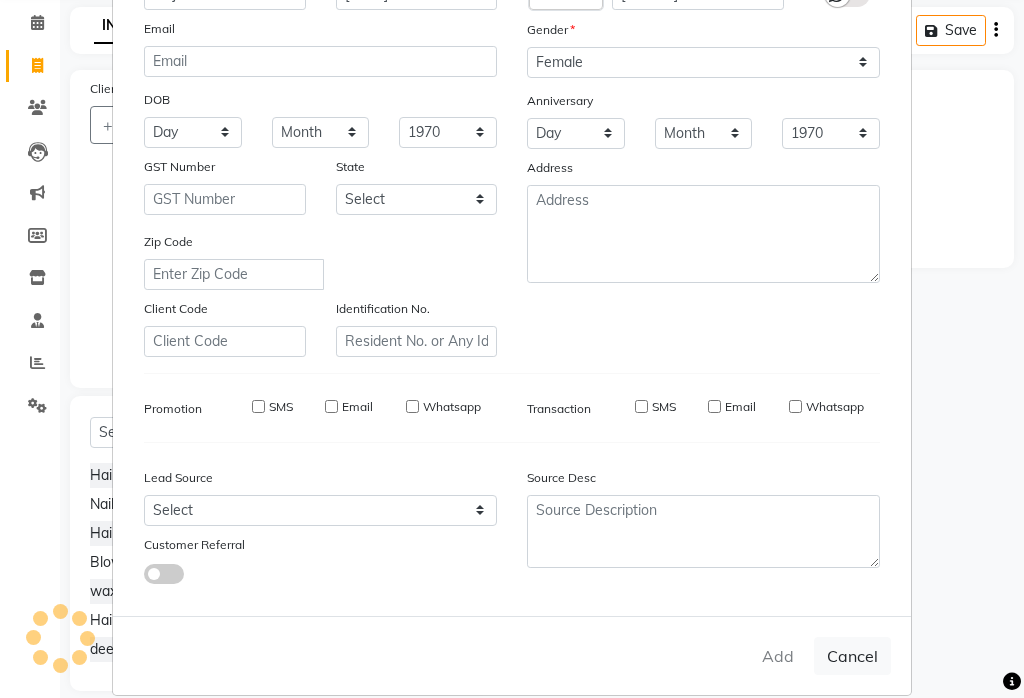 type on "[PHONE]" 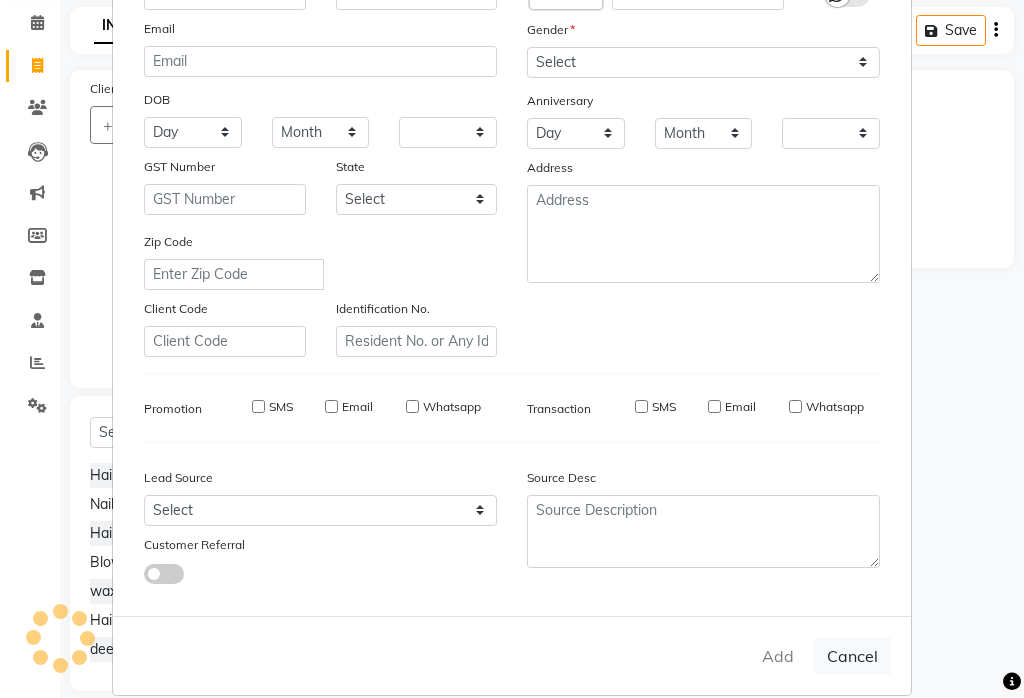click on "Add" at bounding box center [778, 656] 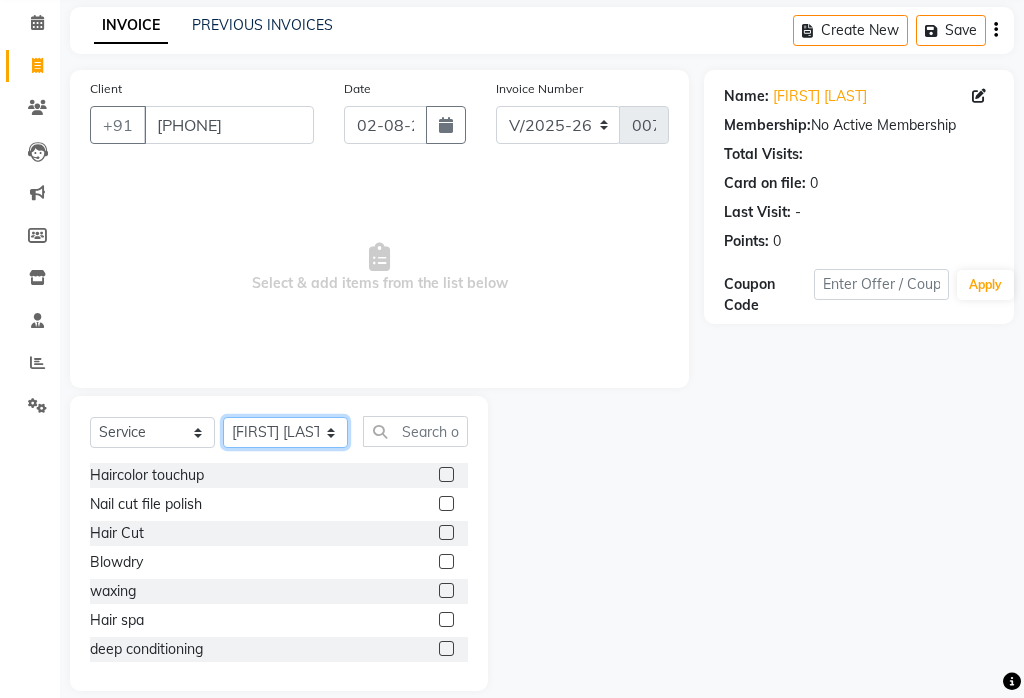 click on "Select Stylist [FIRST] [LAST] [FIRST] / [FIRST] / [FIRST] / [FIRST] / [FIRST] [FIRST] [FIRST] [FIRST] [FIRST]	 [FIRST] [FIRST]	 [FIRST] [FIRST]	 [FIRST] [FIRST]    [FIRST] [FIRST]   [FIRST] [LAST]    [FIRST] [FIRST]   [FIRST] [FIRST]   [FIRST] [FIRST]   [FIRST] [FIRST]   [FIRST] [FIRST]   [FIRST] [FIRST]	   [FIRST] [FIRST]   [FIRST] [FIRST]   [FIRST] [FIRST]   [FIRST] [FIRST]   [FIRST] [FIRST]   [FIRST] [FIRST]   [FIRST] [FIRST]	   [FIRST] [FIRST]	   [FIRST] [FIRST]   [FIRST] [FIRST]   [FIRST] [FIRST]    [FIRST] [FIRST]    [FIRST] [FIRST]    [FIRST] [FIRST]	   [FIRST] [FIRST]	   [FIRST] [FIRST]   [FIRST] [FIRST]	   [FIRST] [FIRST]	   [FIRST] [FIRST]	   [FIRST] [FIRST]	   [FIRST] [FIRST]	   [FIRST] [FIRST]" 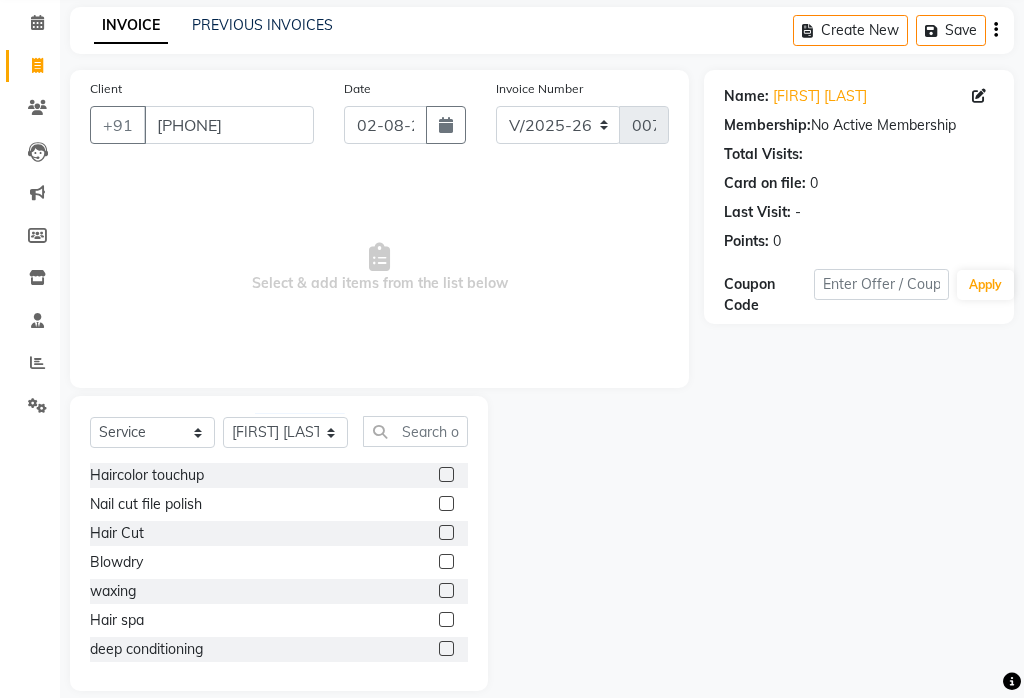 click 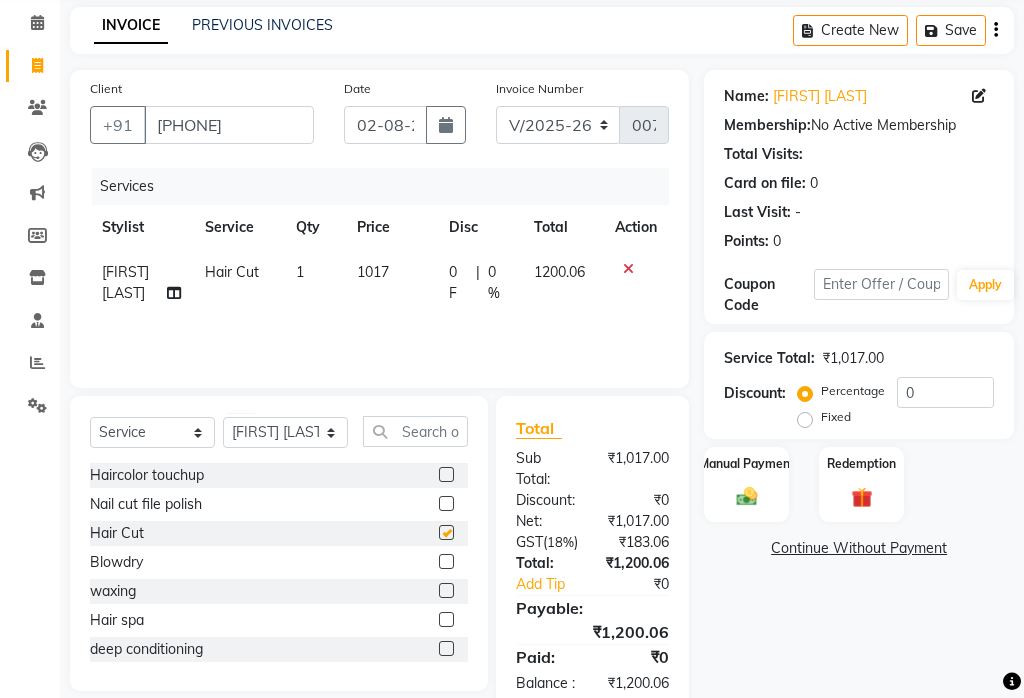 checkbox on "false" 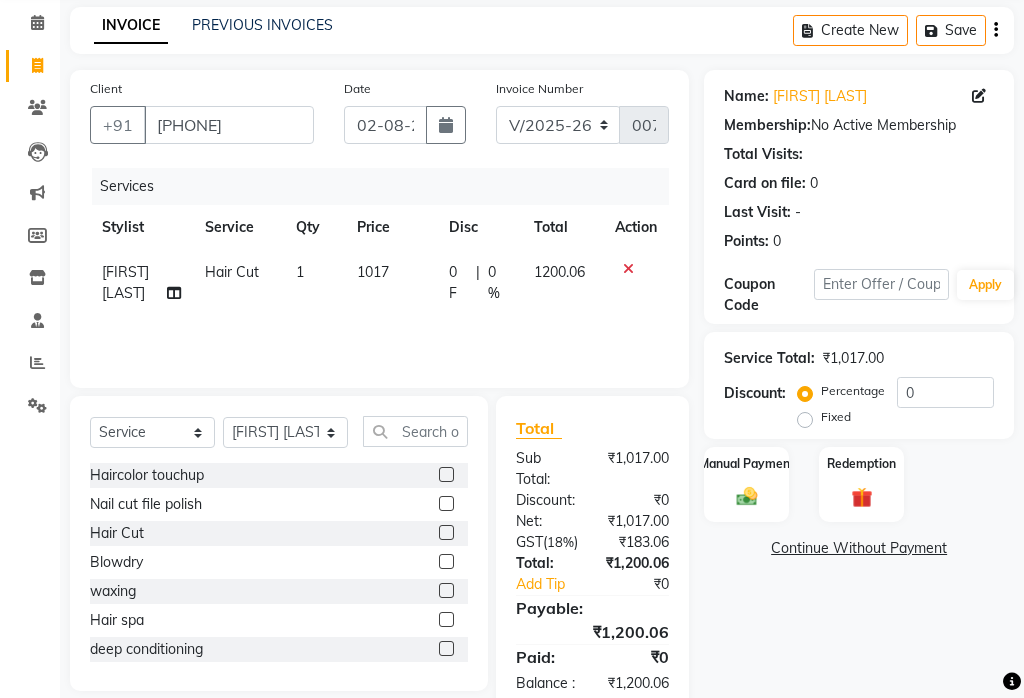 click on "1017" 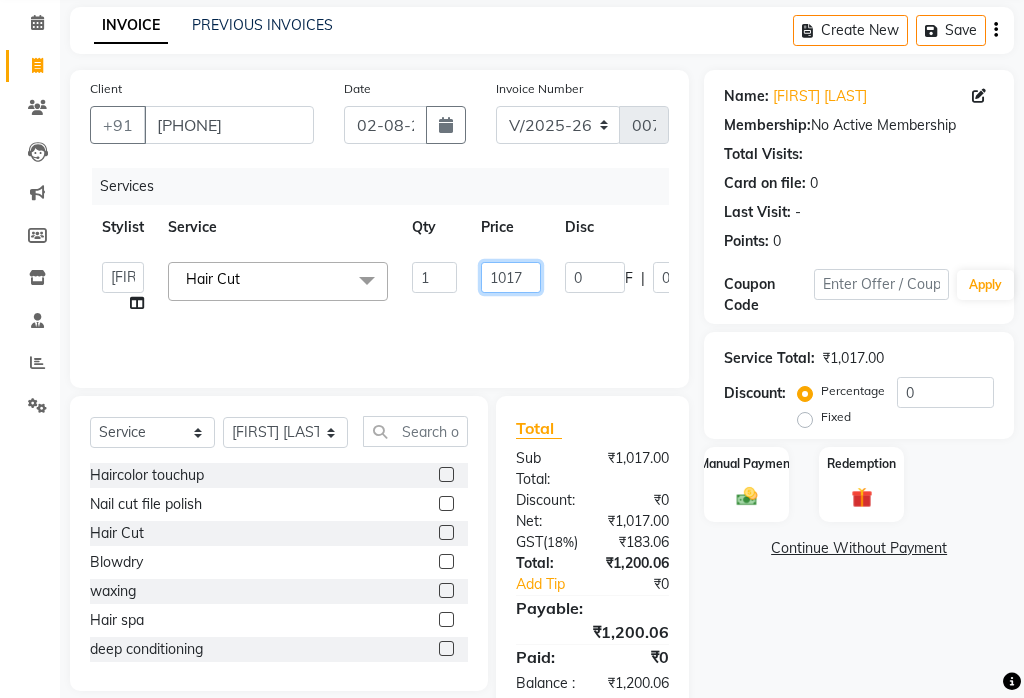 click on "1017" 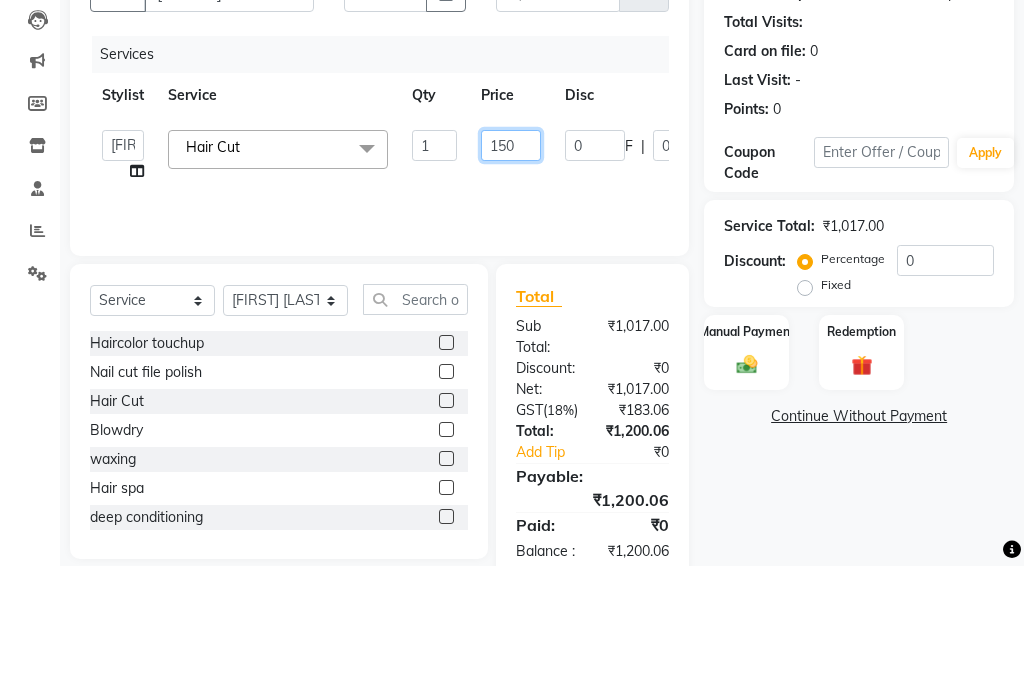 type on "1500" 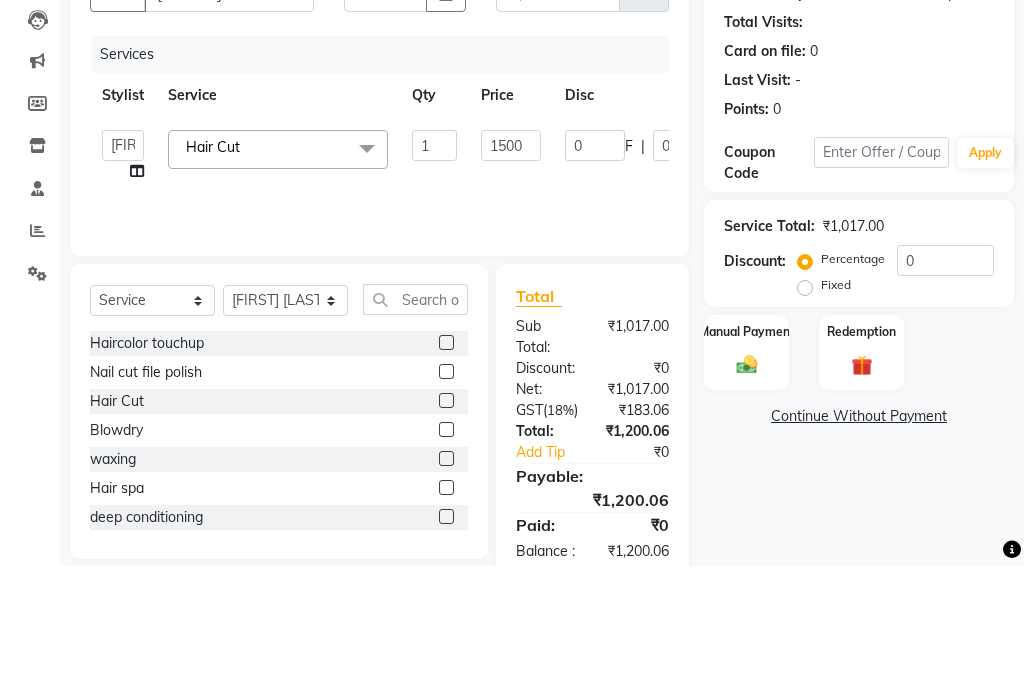 click on "Services Stylist Service Qty Price Disc Total Action  [FIRST] [LAST]   [FIRST] / [FIRST] / [FIRST] / [FIRST] / [FIRST]   [FIRST] [FIRST]   [FIRST] [LAST]	   [FIRST] [FIRST]	   [FIRST] [FIRST]	   [FIRST] [FIRST]    [FIRST] [FIRST]   [FIRST] [LAST]    [FIRST] [FIRST]   [FIRST] [FIRST]   [FIRST] [FIRST]   [FIRST] [FIRST]   [FIRST] [FIRST]   [FIRST] [FIRST]	   [FIRST] [FIRST]   [FIRST] [FIRST]   [FIRST] [FIRST]   [FIRST] [FIRST]   [FIRST] [FIRST]   [FIRST] [FIRST]   [FIRST] [FIRST]	   [FIRST] [FIRST]	   [FIRST] [FIRST]   [FIRST] [FIRST]   [FIRST] [FIRST]    [FIRST] [FIRST]    [FIRST] [FIRST]    [FIRST] [FIRST]	   [FIRST] [FIRST]	   [FIRST] [FIRST]   [FIRST] [FIRST]	   [FIRST] [FIRST]	   [FIRST] [FIRST]	   [FIRST] [FIRST]	   [FIRST] [FIRST]	   [FIRST] [FIRST]	  Hair Cut  x Haircolor touchup Nail cut file polish Hair Cut Blowdry waxing Hair spa deep conditioning hairwash Nail Filing half leg polishing dtan Finishing mask facial full body polishing Foot massage Hand massage Tanino botox Tanino botox Hair oil massage  Hair colour  Makeup Styling  Cleanup B waxing  Back massage  Face bleach  Body bleach Hand wax" 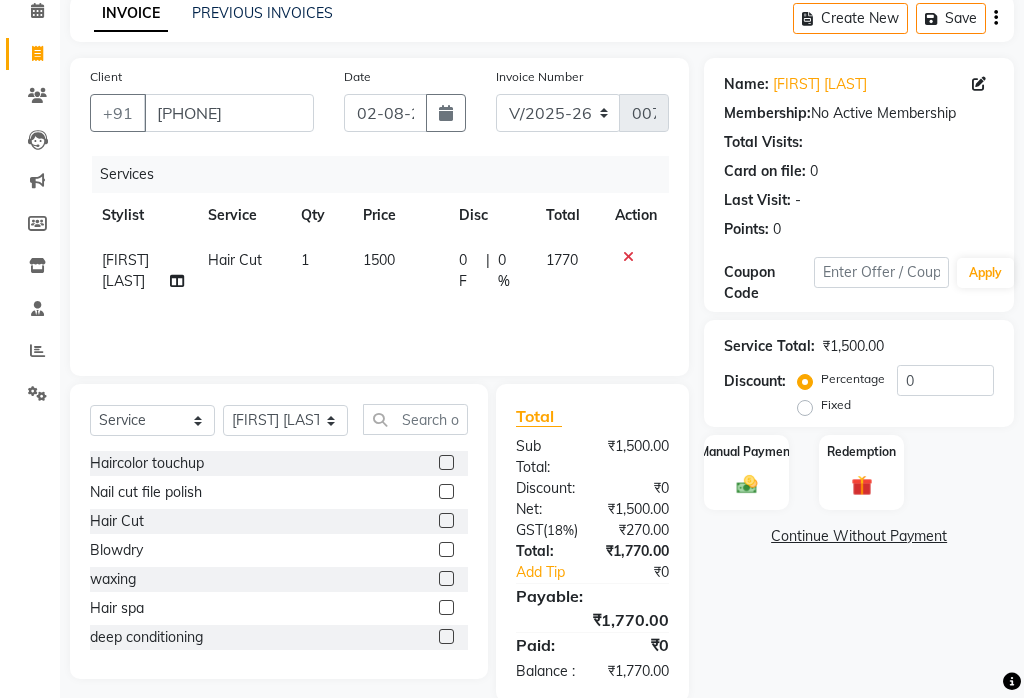scroll, scrollTop: 0, scrollLeft: 0, axis: both 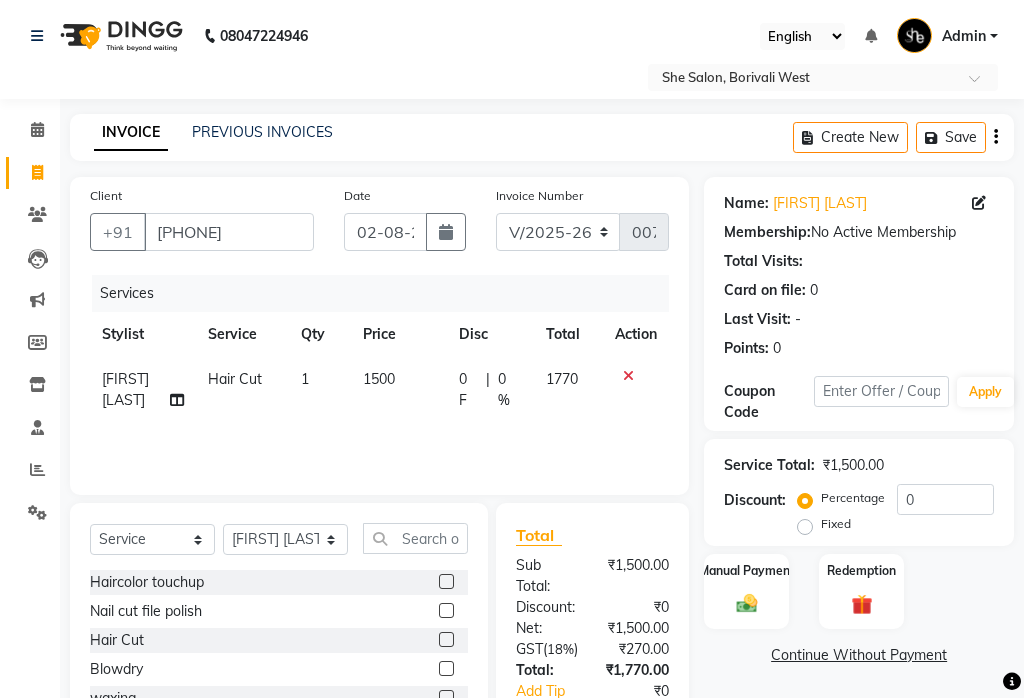 click 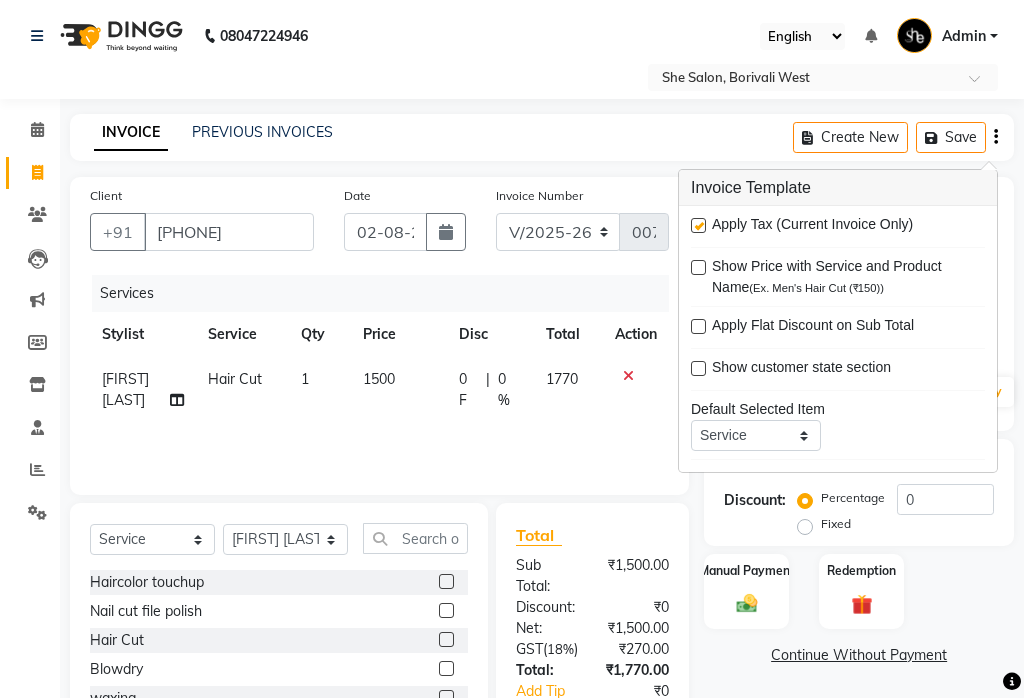 click at bounding box center (698, 225) 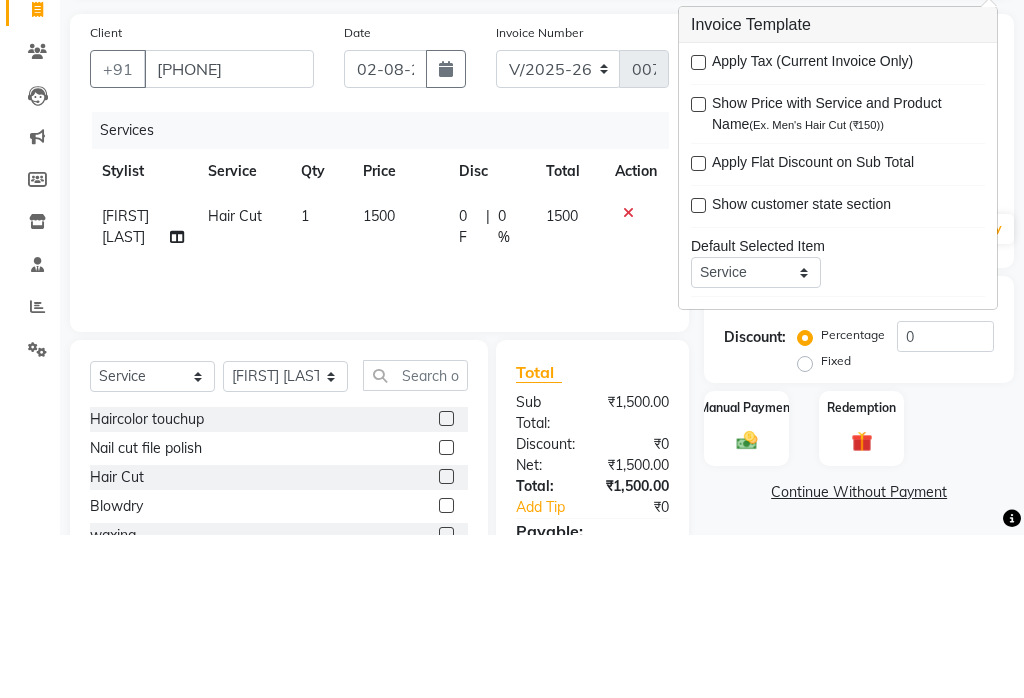 scroll, scrollTop: 122, scrollLeft: 0, axis: vertical 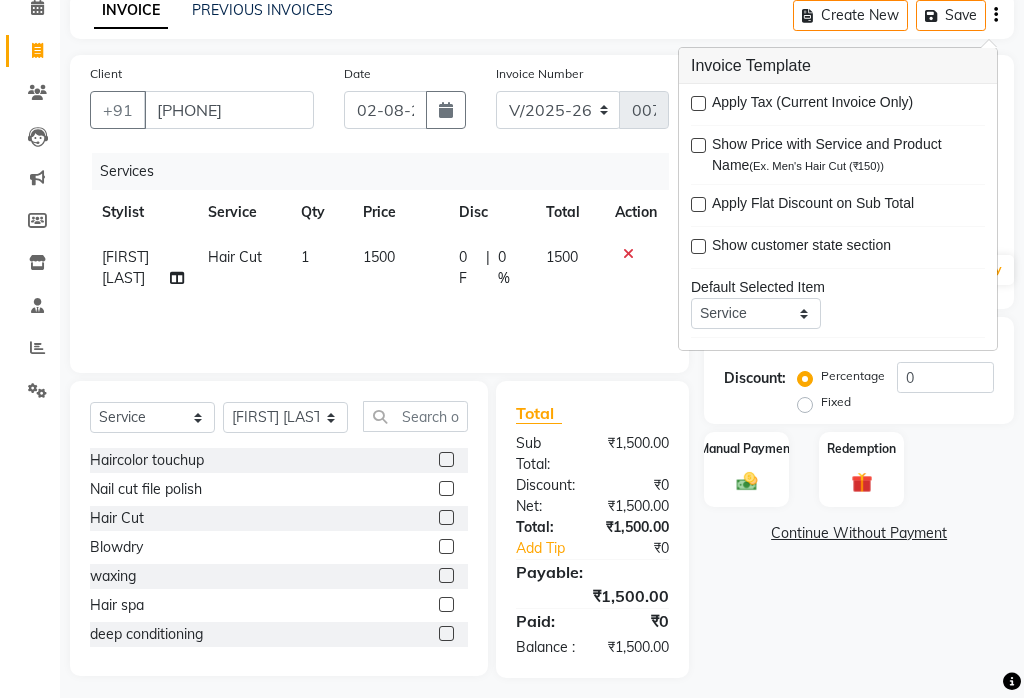 click 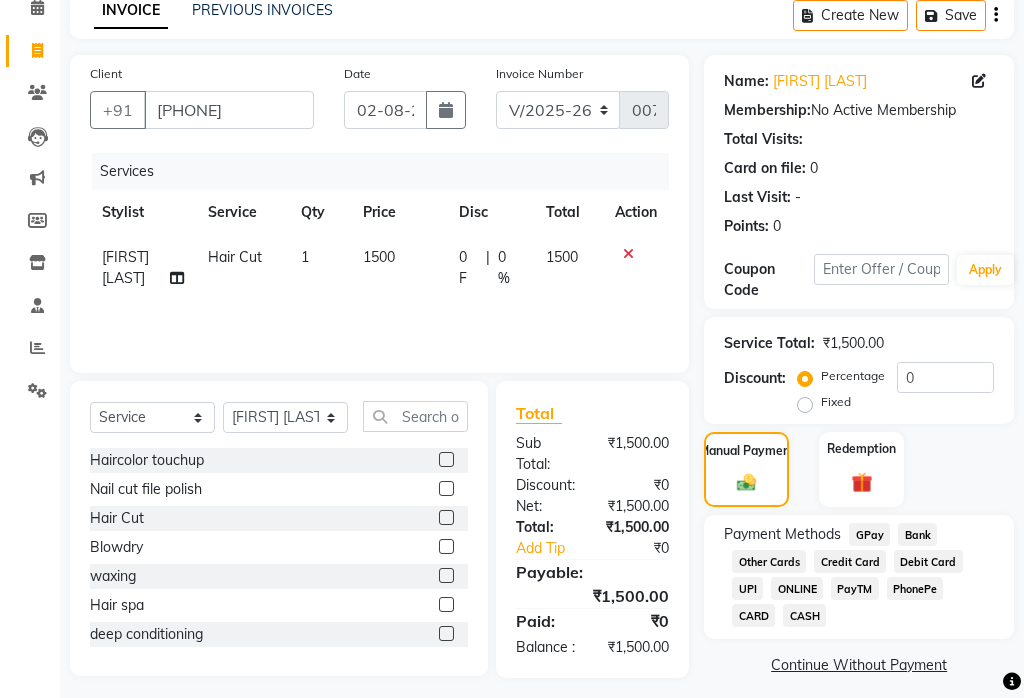 click on "CARD" 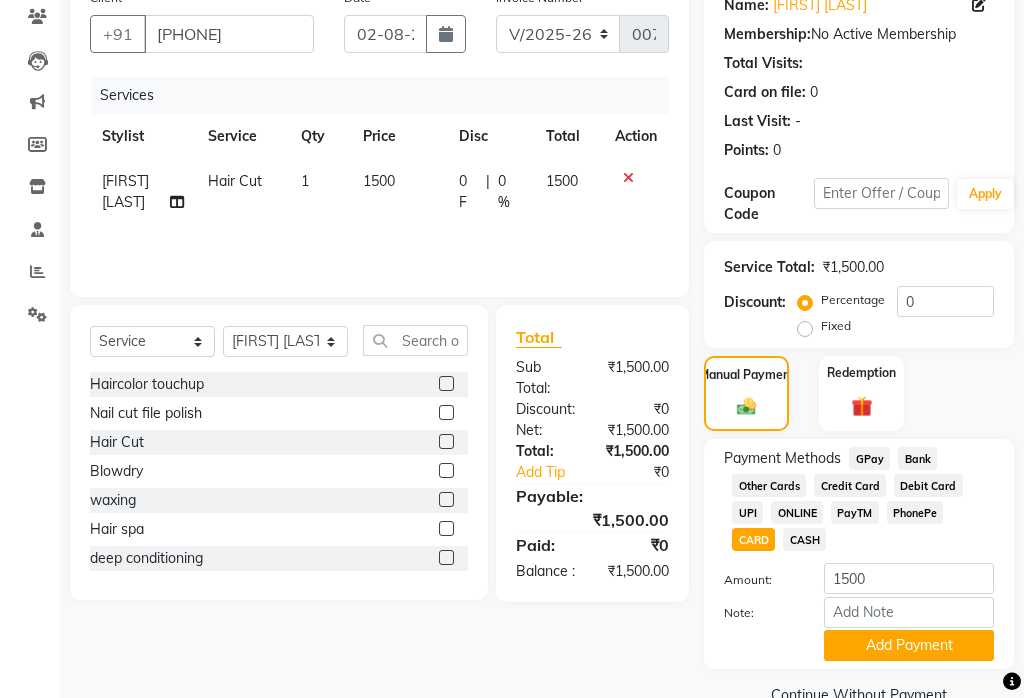 scroll, scrollTop: 216, scrollLeft: 0, axis: vertical 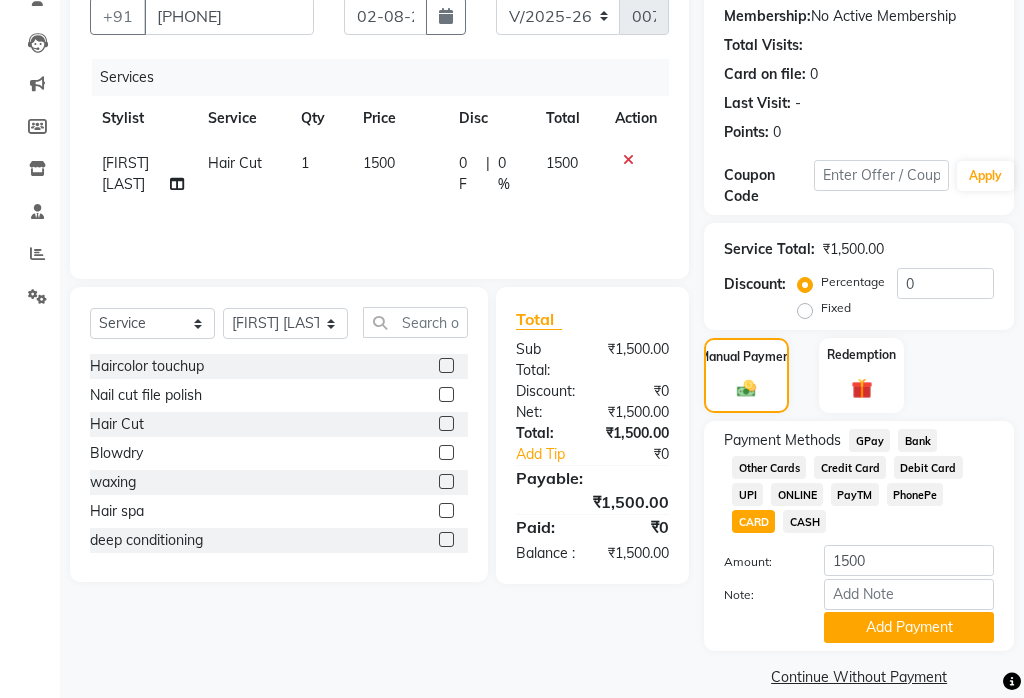 click on "Add Payment" 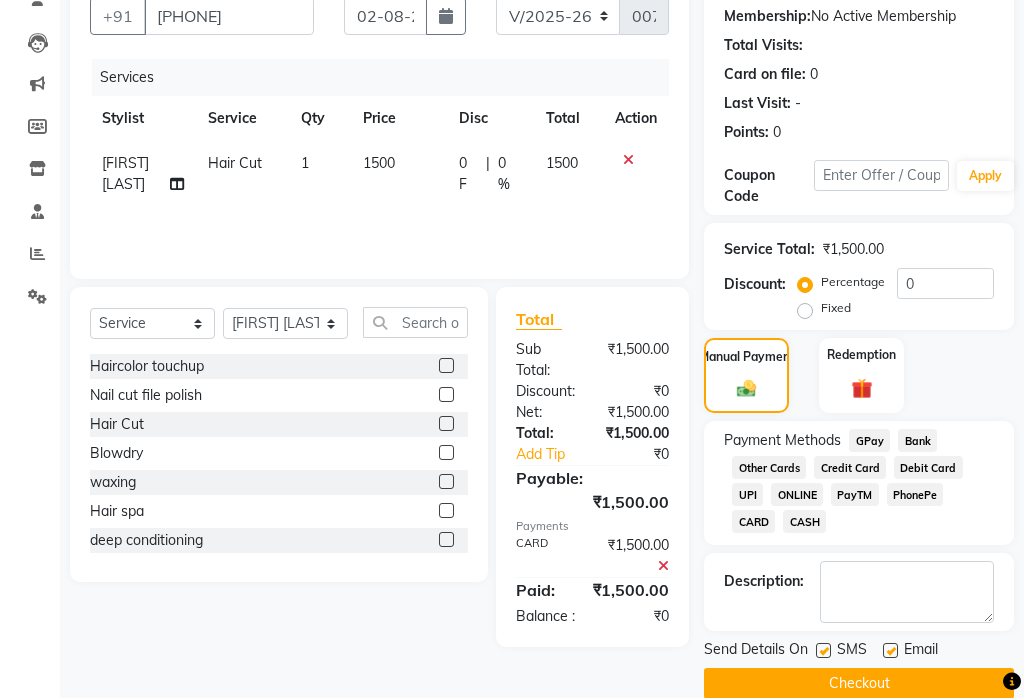 click 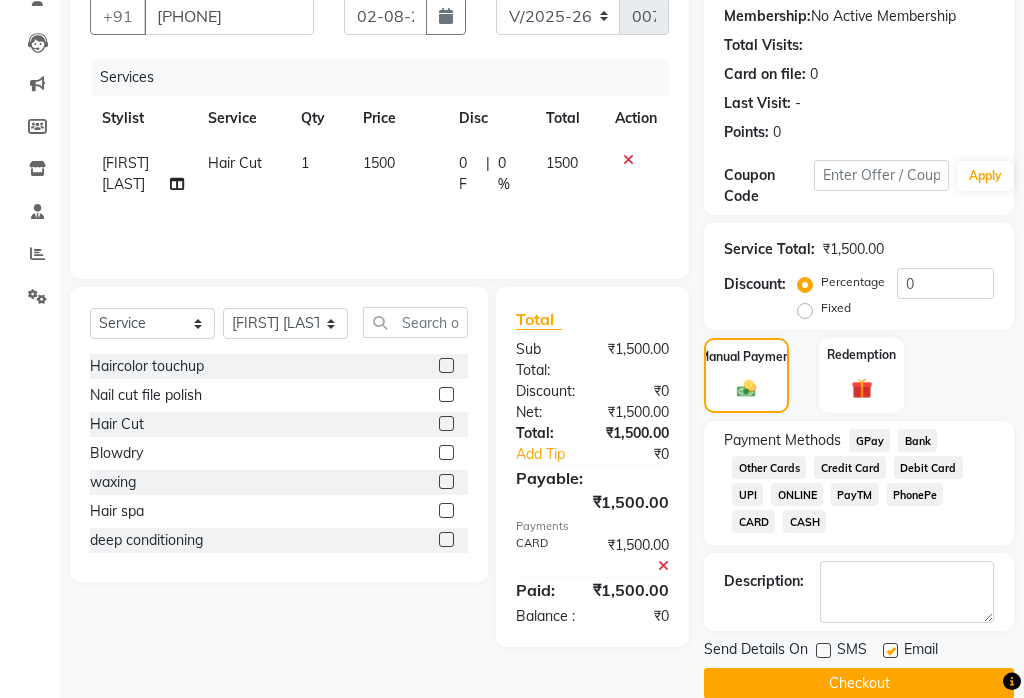 click 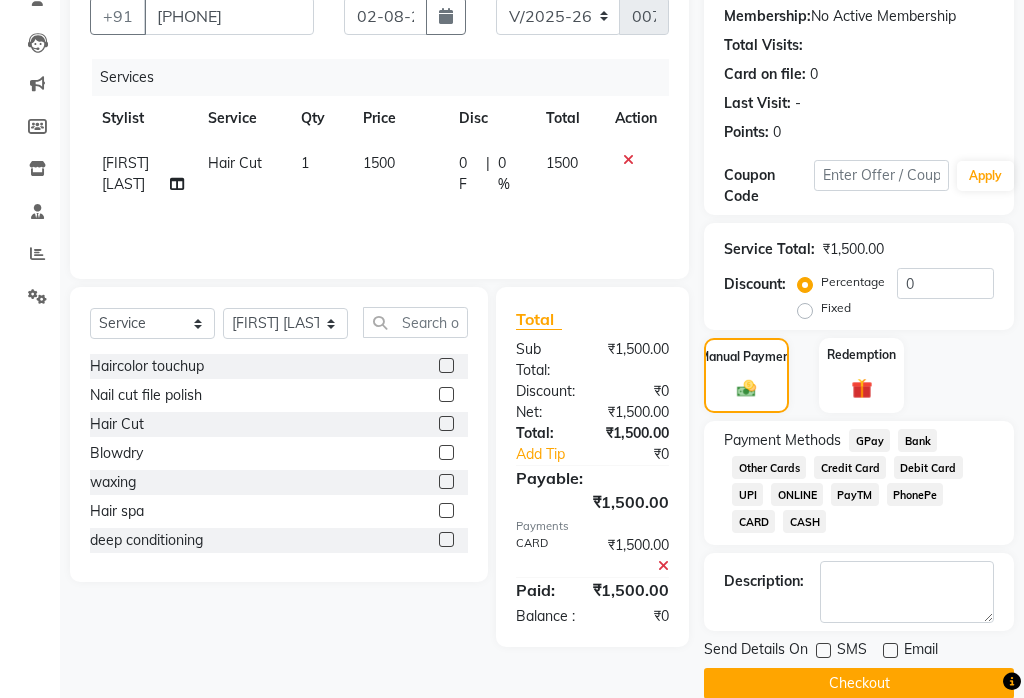 click on "Checkout" 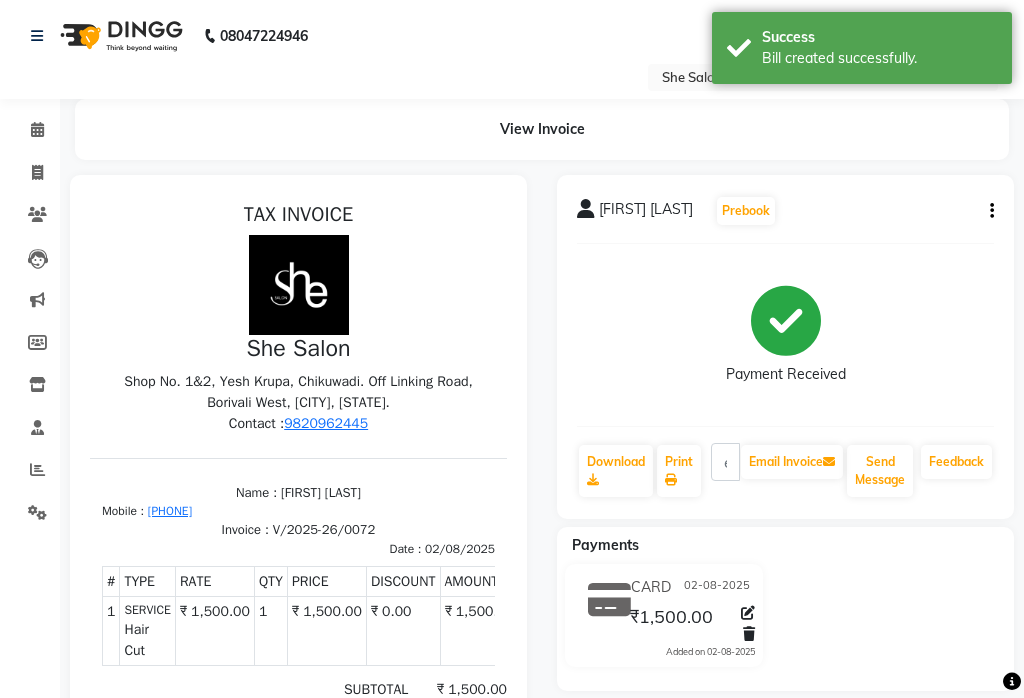 scroll, scrollTop: 0, scrollLeft: 0, axis: both 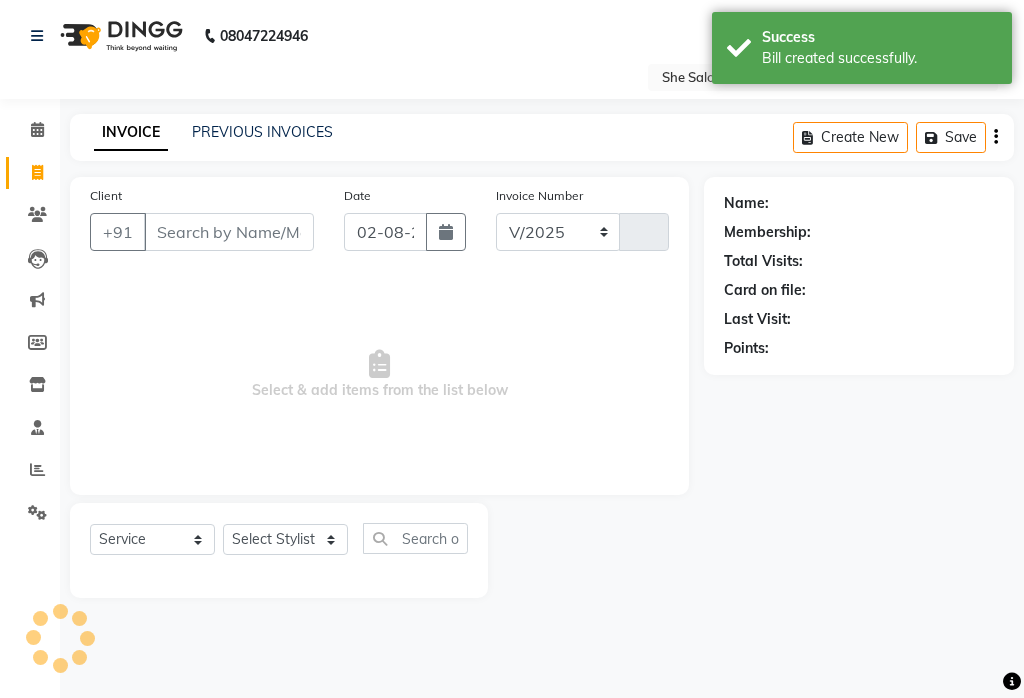 select on "5115" 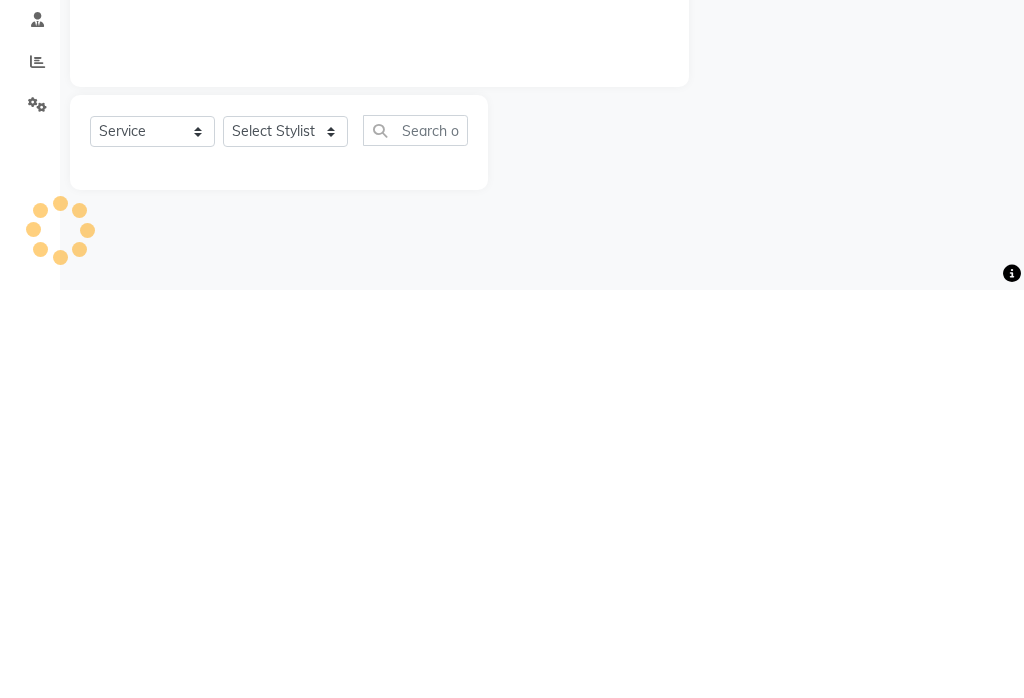 select on "32355" 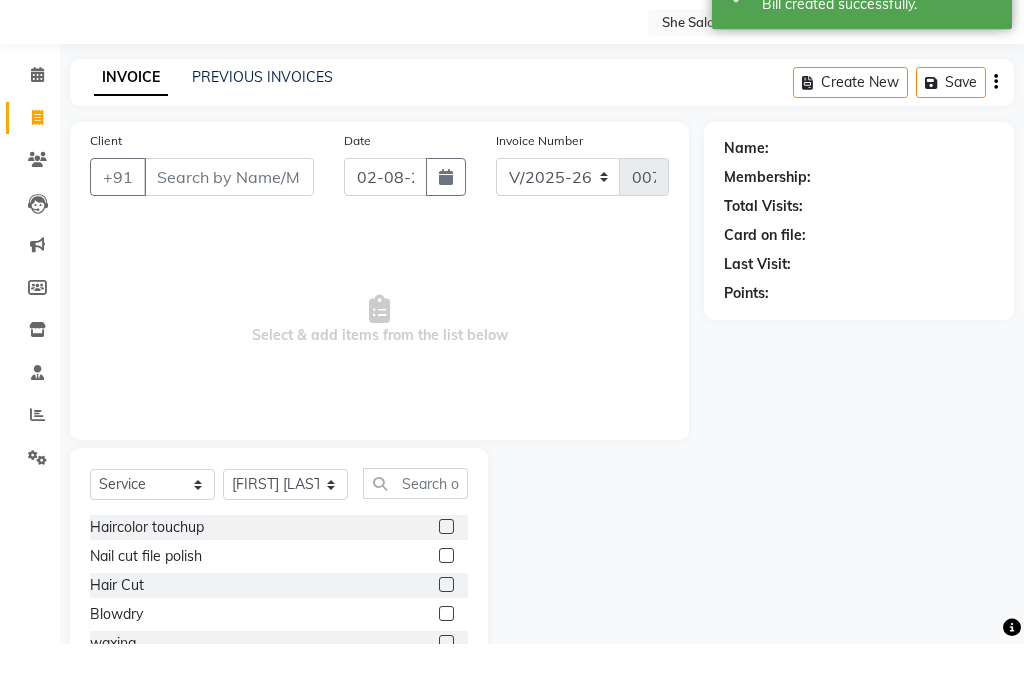 click on "PREVIOUS INVOICES" 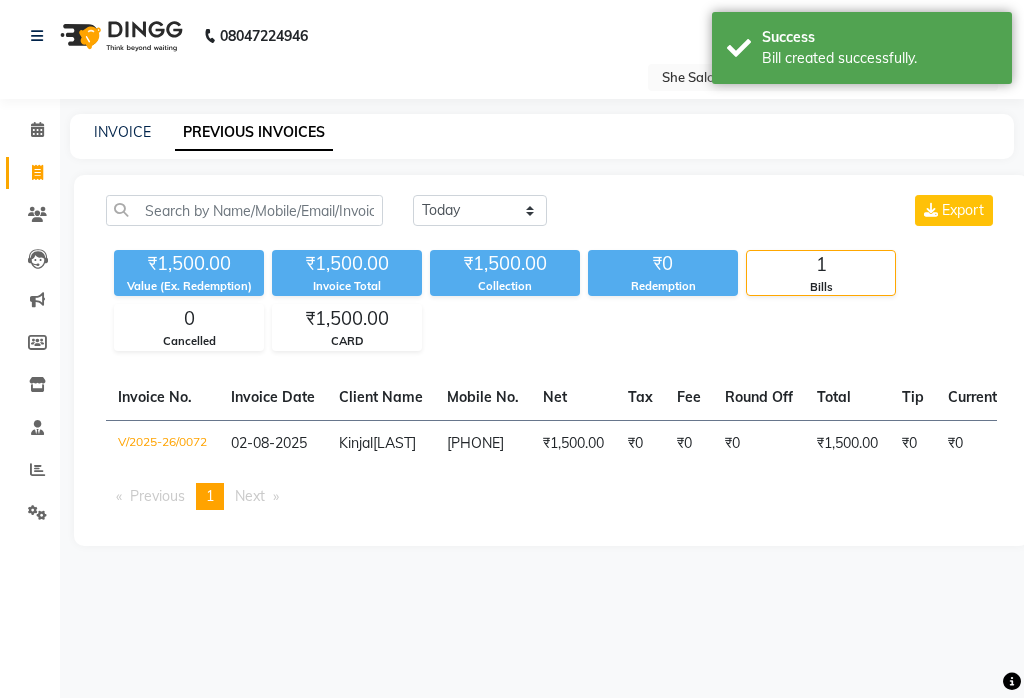 click on "Select Location × She Salon, Borivali West" at bounding box center (512, 77) 